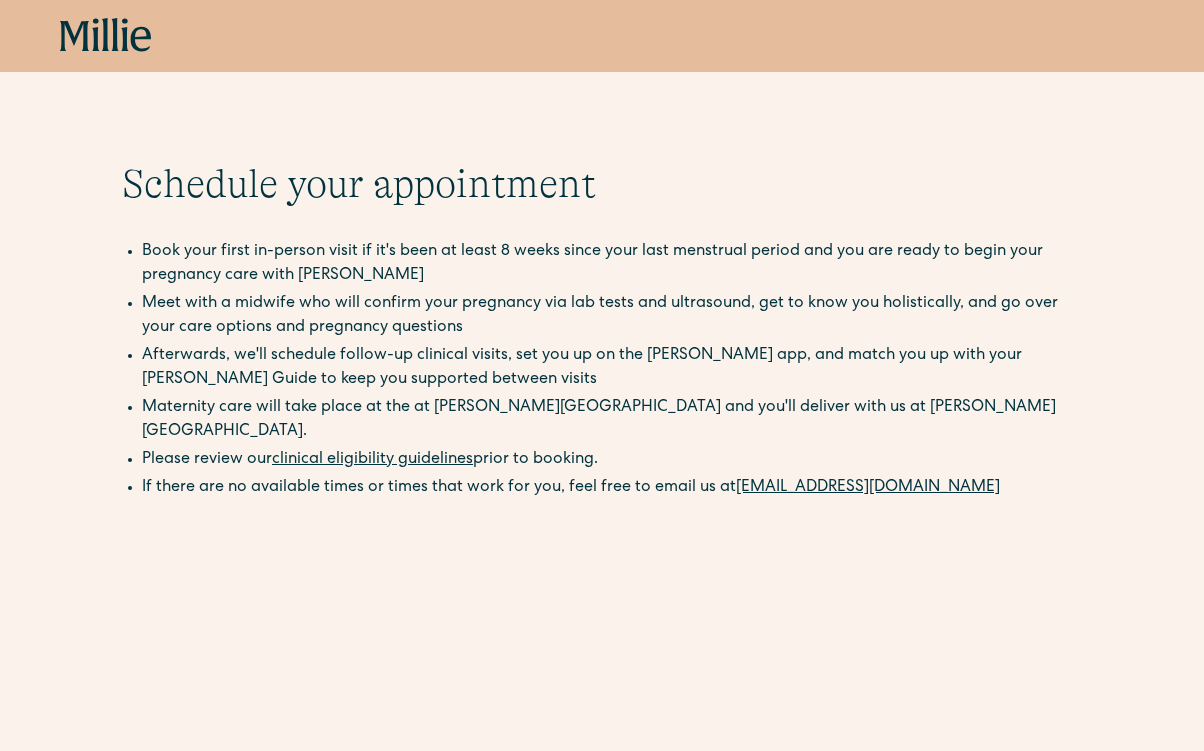 scroll, scrollTop: 0, scrollLeft: 0, axis: both 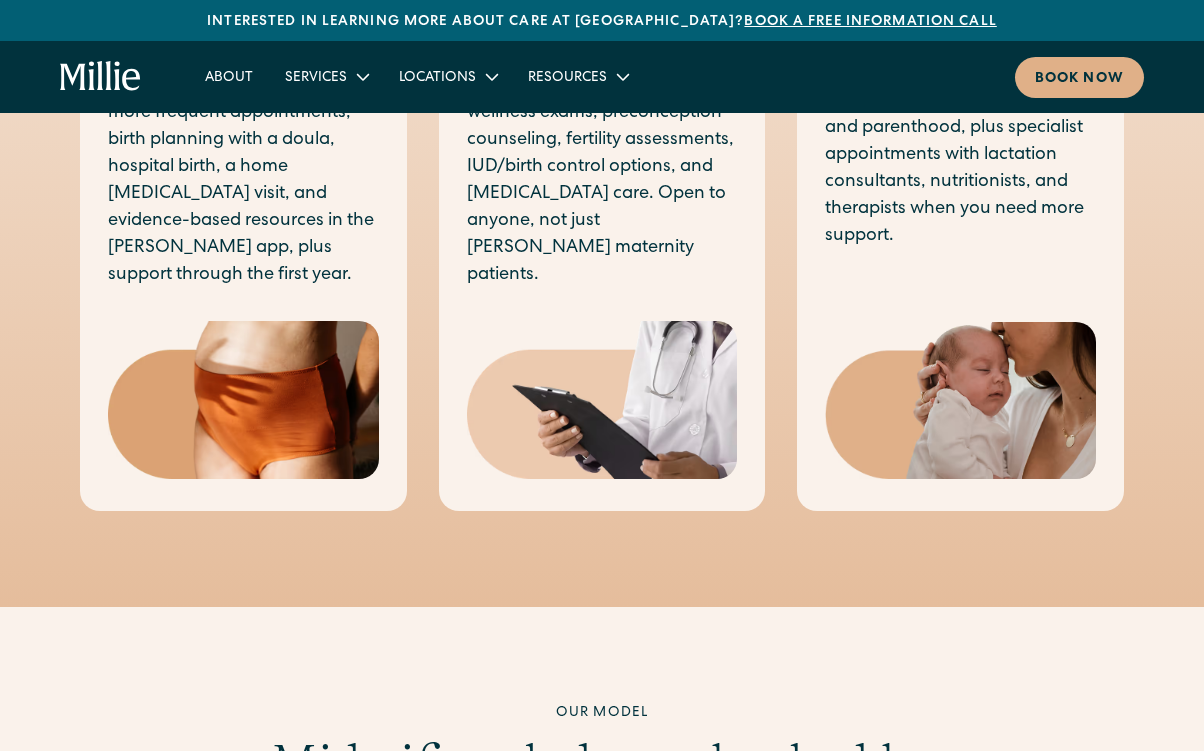 click on "Complete care that starts as soon as you find out you’re pregnant. Longer, more frequent appointments, birth planning with a doula, hospital birth, a home postpartum visit, and evidence-based resources in the Millie app, plus support through the first year." at bounding box center [243, 154] 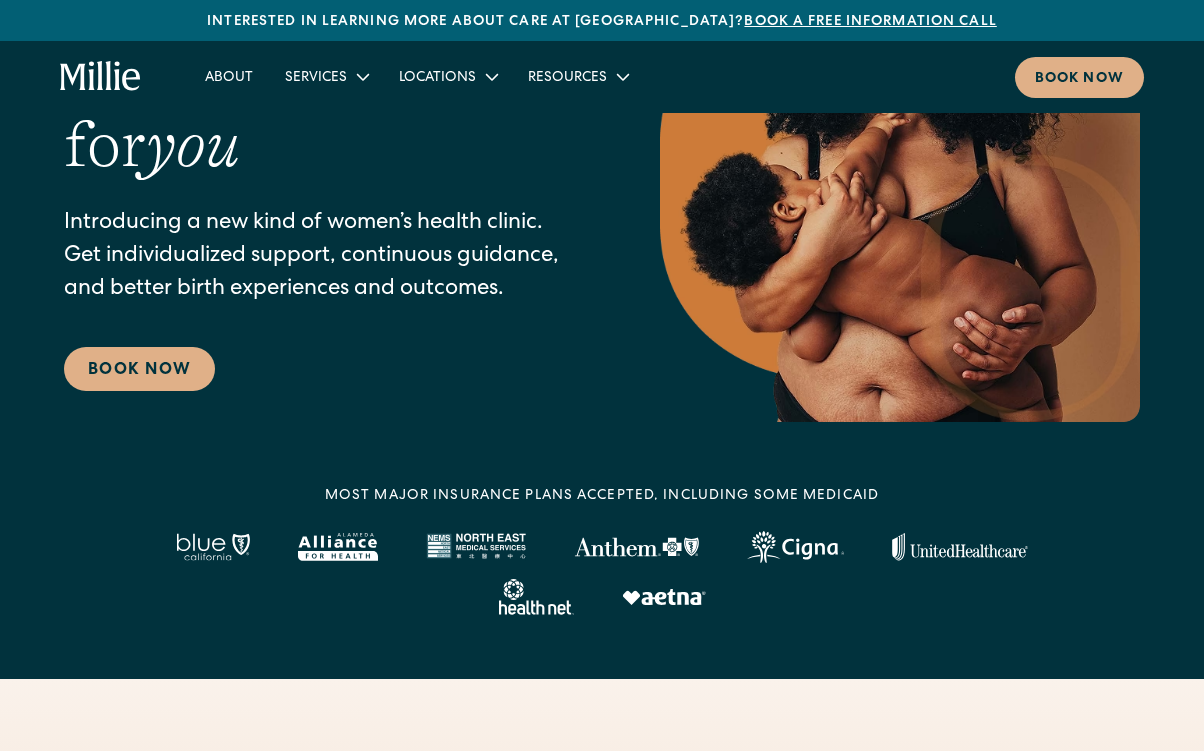 scroll, scrollTop: 90, scrollLeft: 0, axis: vertical 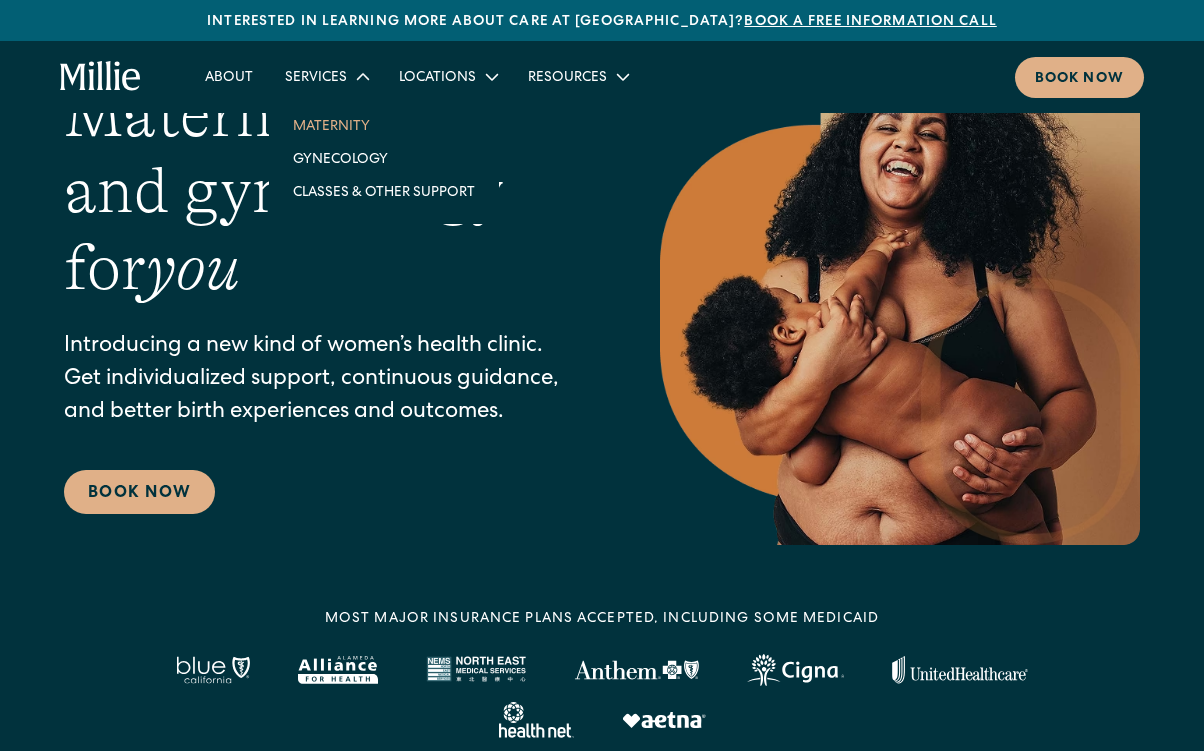 click on "Maternity" at bounding box center [384, 125] 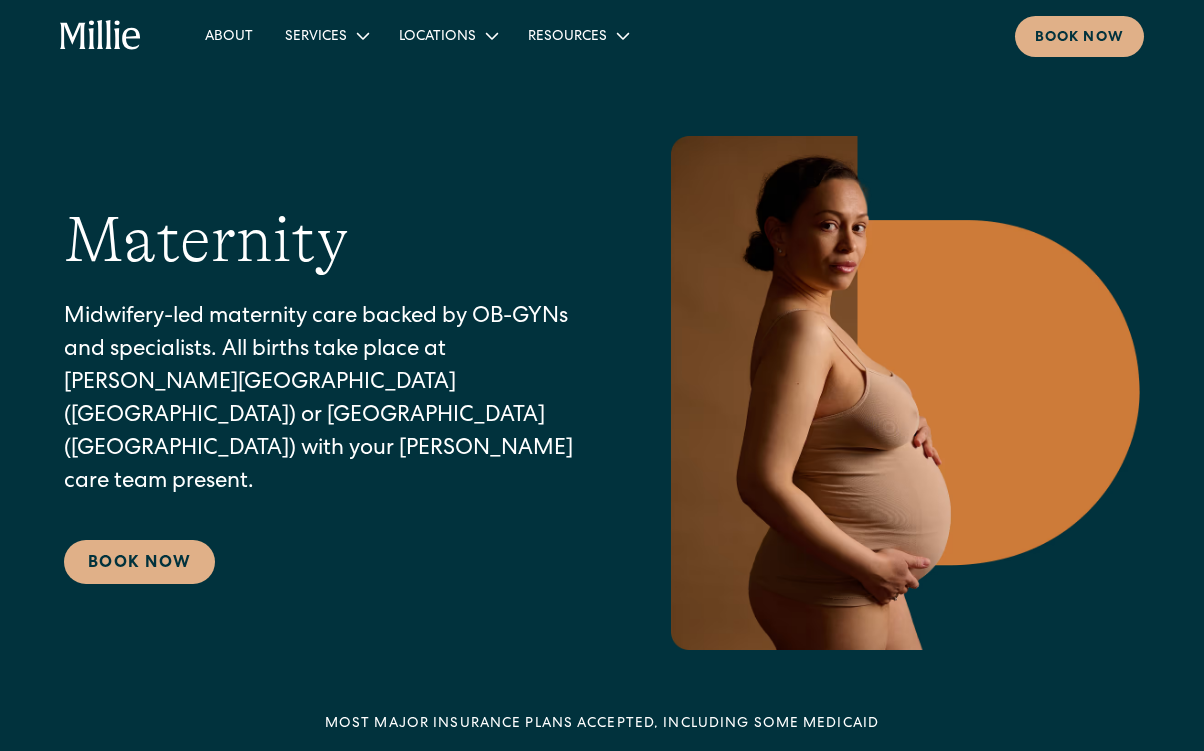 scroll, scrollTop: 0, scrollLeft: 0, axis: both 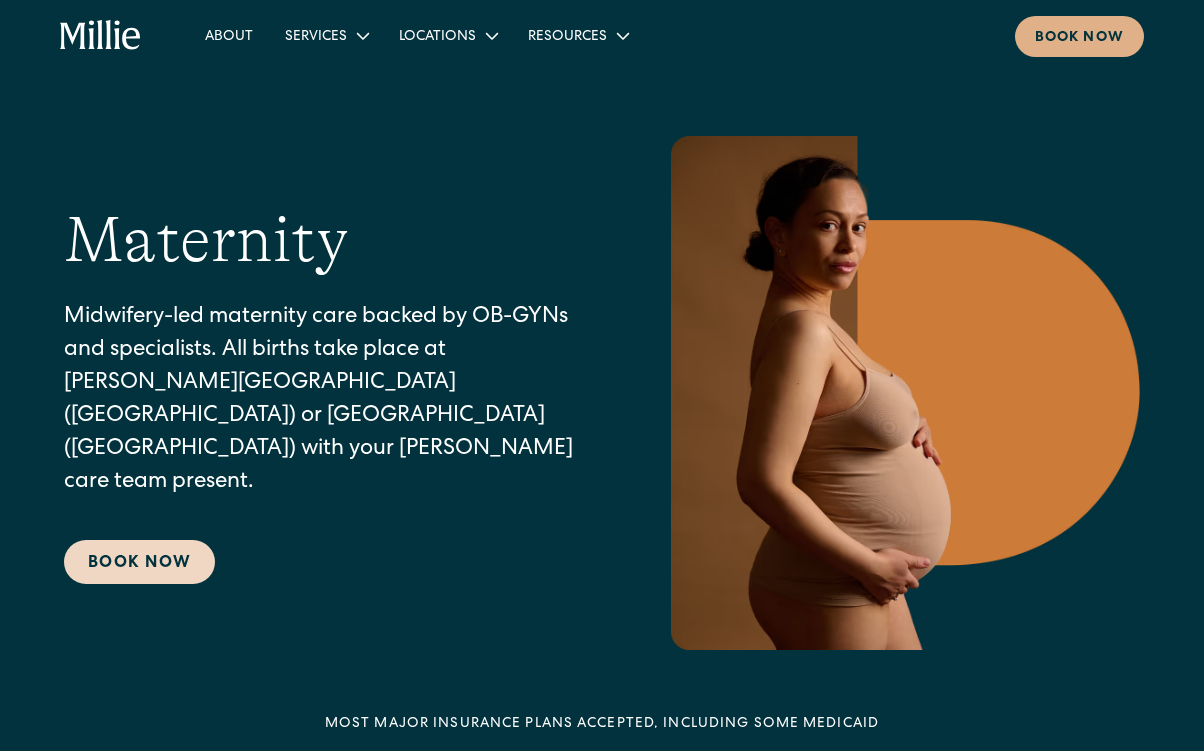 click on "Book Now" at bounding box center (139, 562) 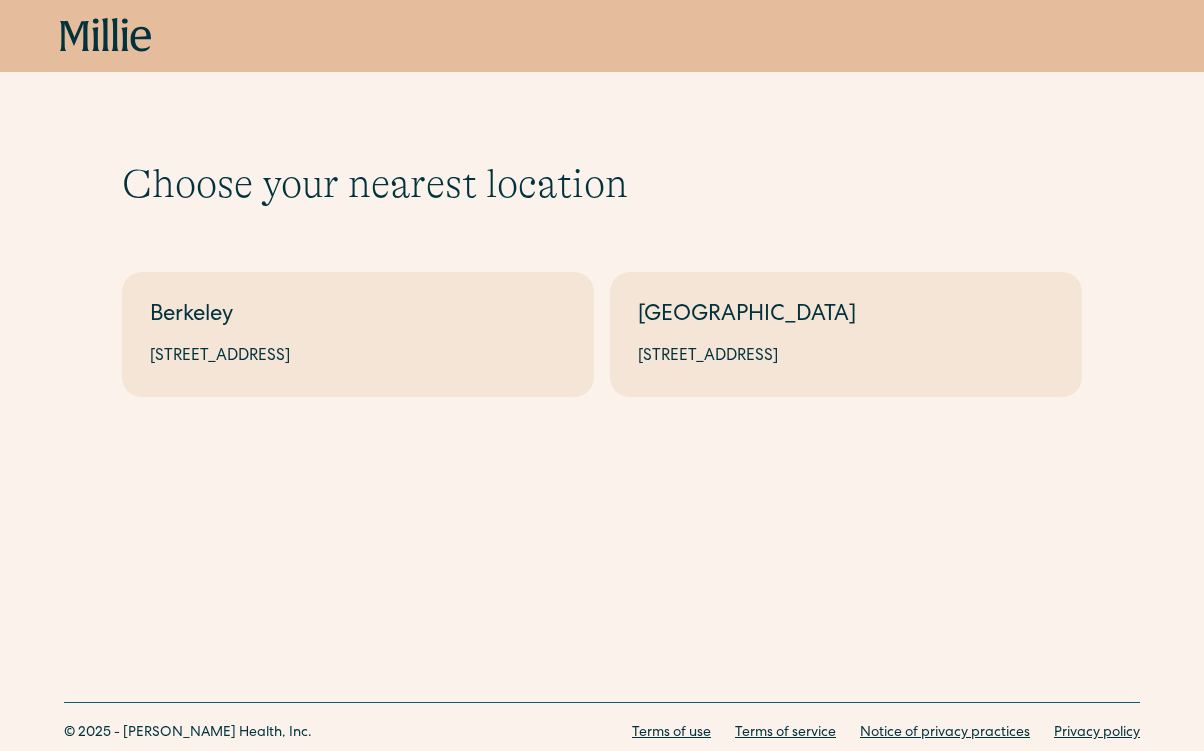 scroll, scrollTop: 0, scrollLeft: 0, axis: both 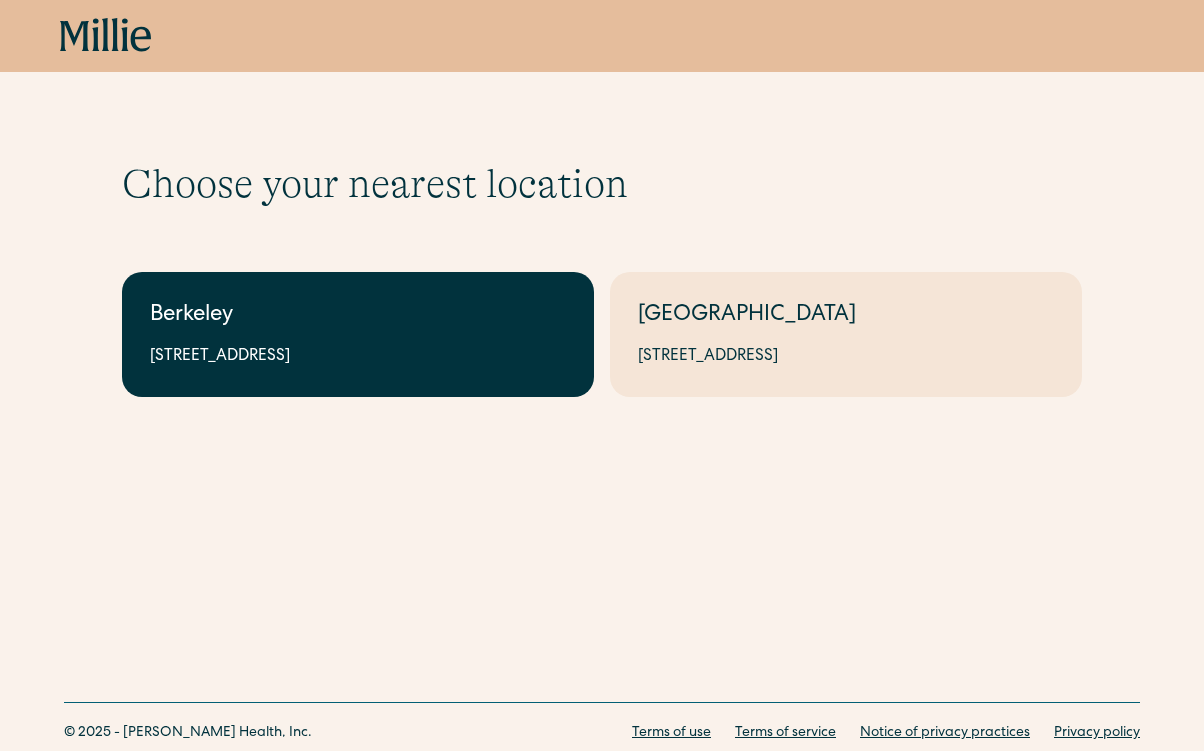 click on "Berkeley 2999 Regent St, Suite 524, Berkeley, CA 94705" at bounding box center (358, 334) 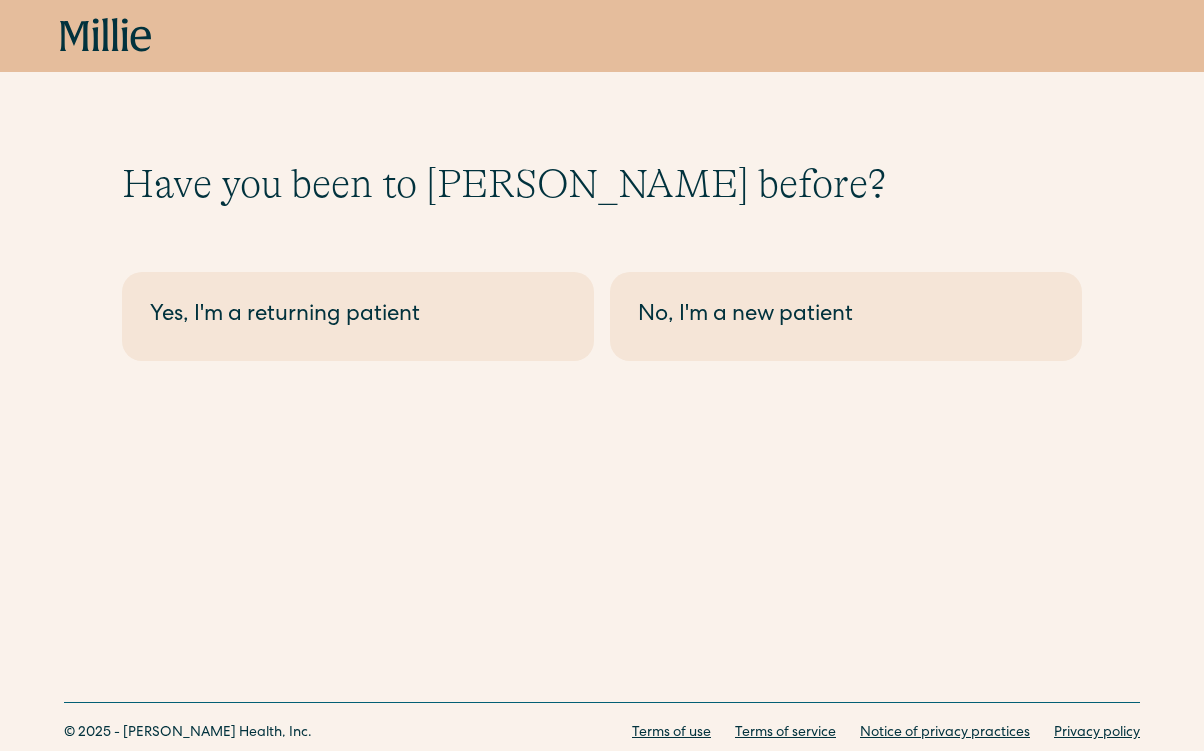 scroll, scrollTop: 0, scrollLeft: 0, axis: both 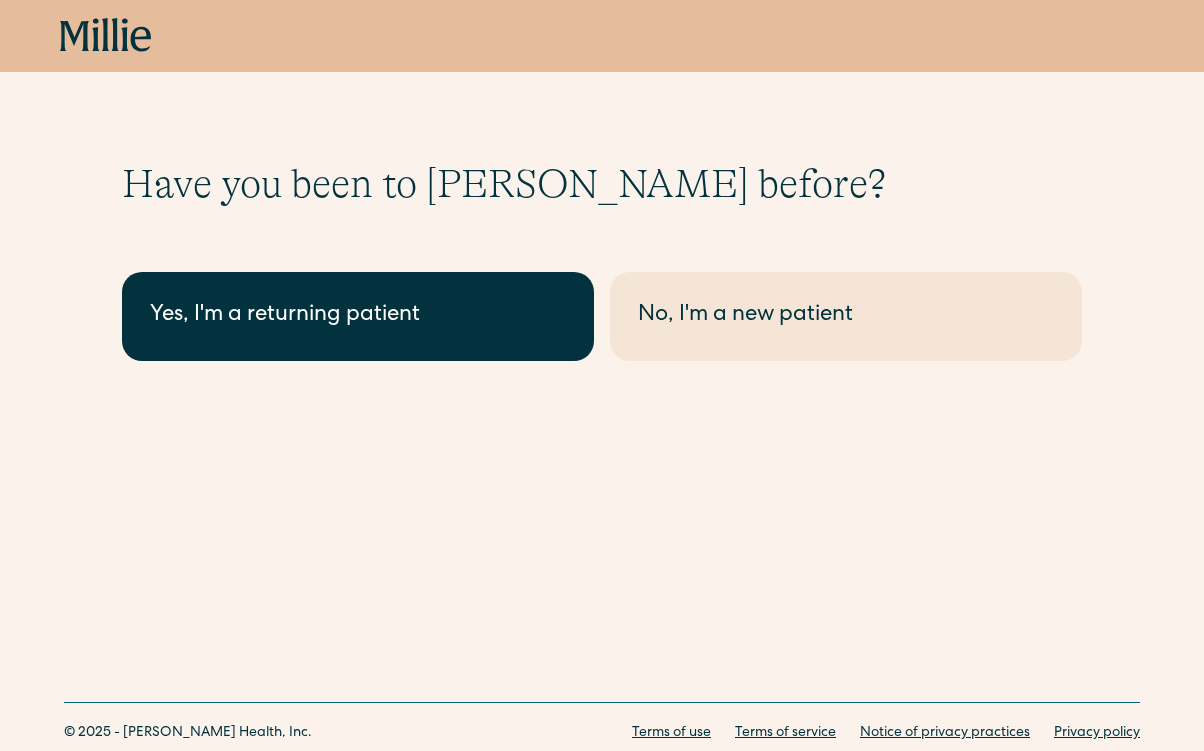 click on "Yes, I'm a returning patient" at bounding box center (358, 316) 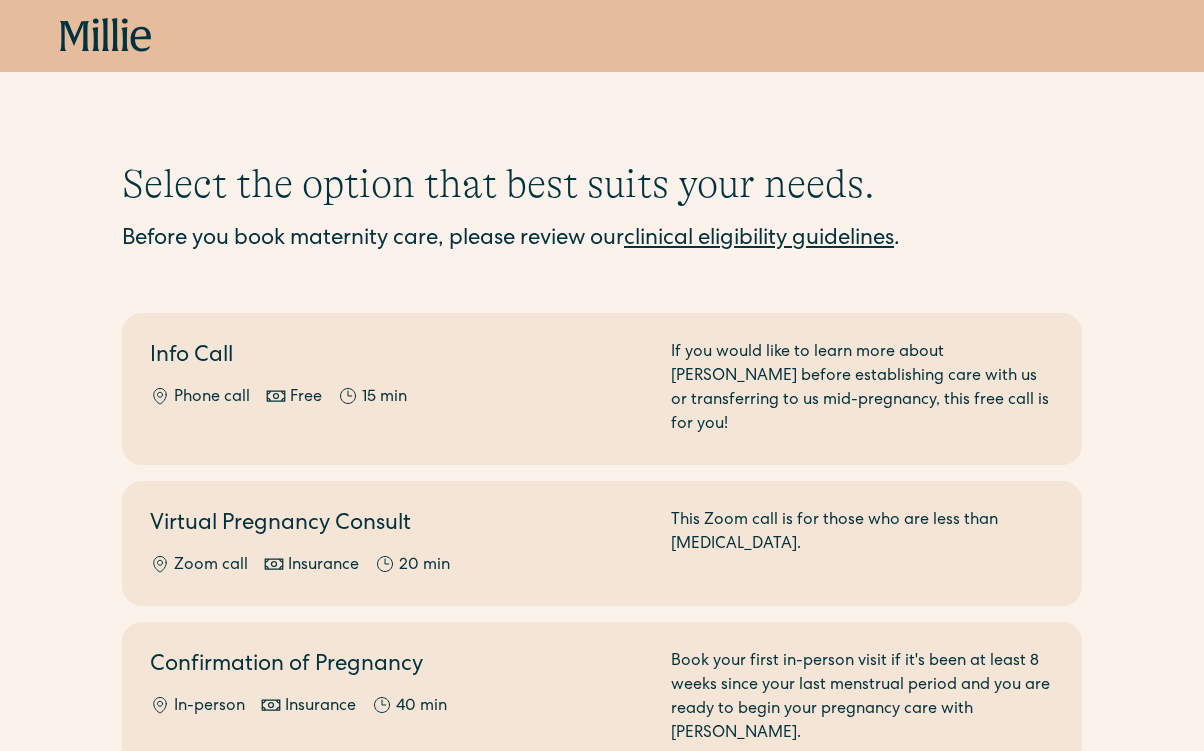 scroll, scrollTop: 0, scrollLeft: 0, axis: both 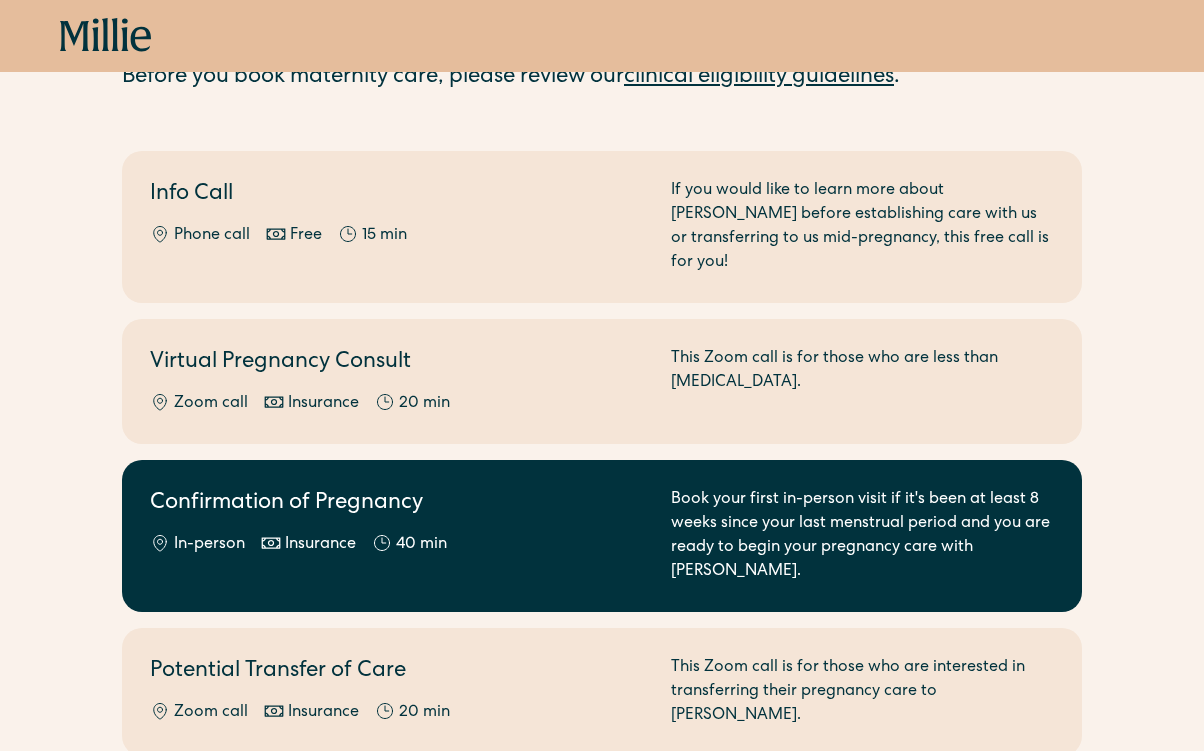 click on "Confirmation of Pregnancy In-person Insurance 40 min" at bounding box center (398, 536) 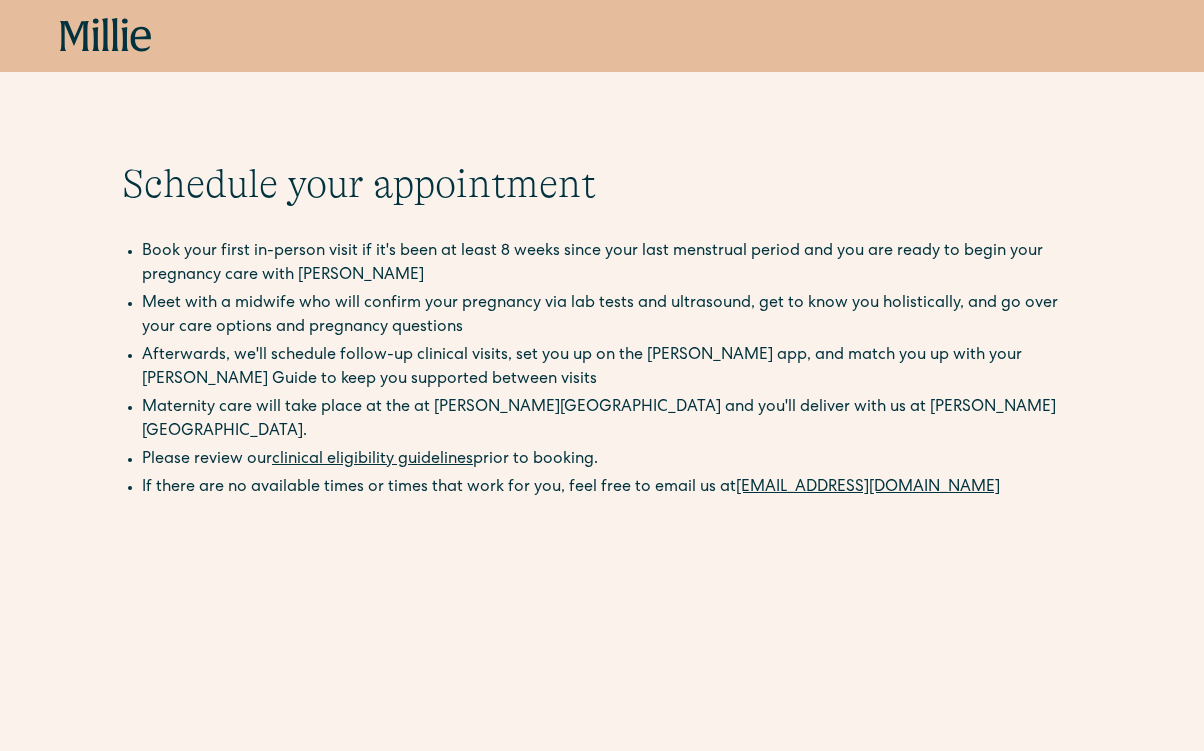 scroll, scrollTop: 0, scrollLeft: 0, axis: both 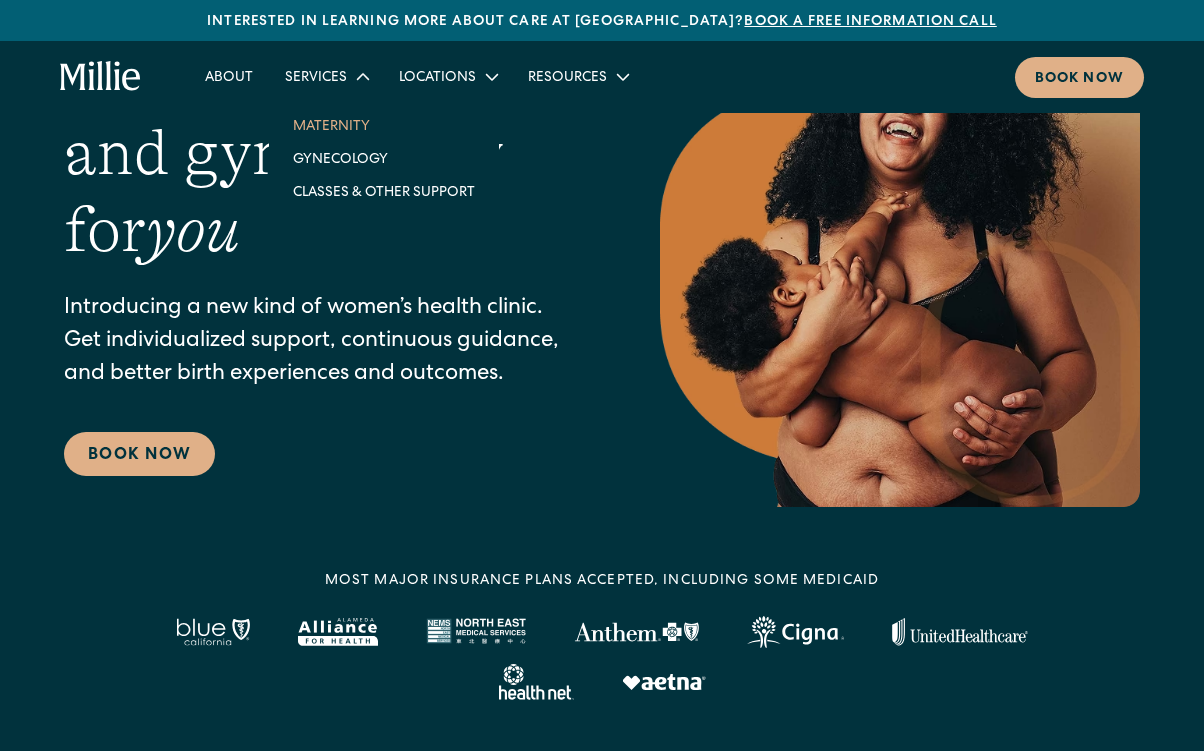 click on "Maternity" at bounding box center [384, 125] 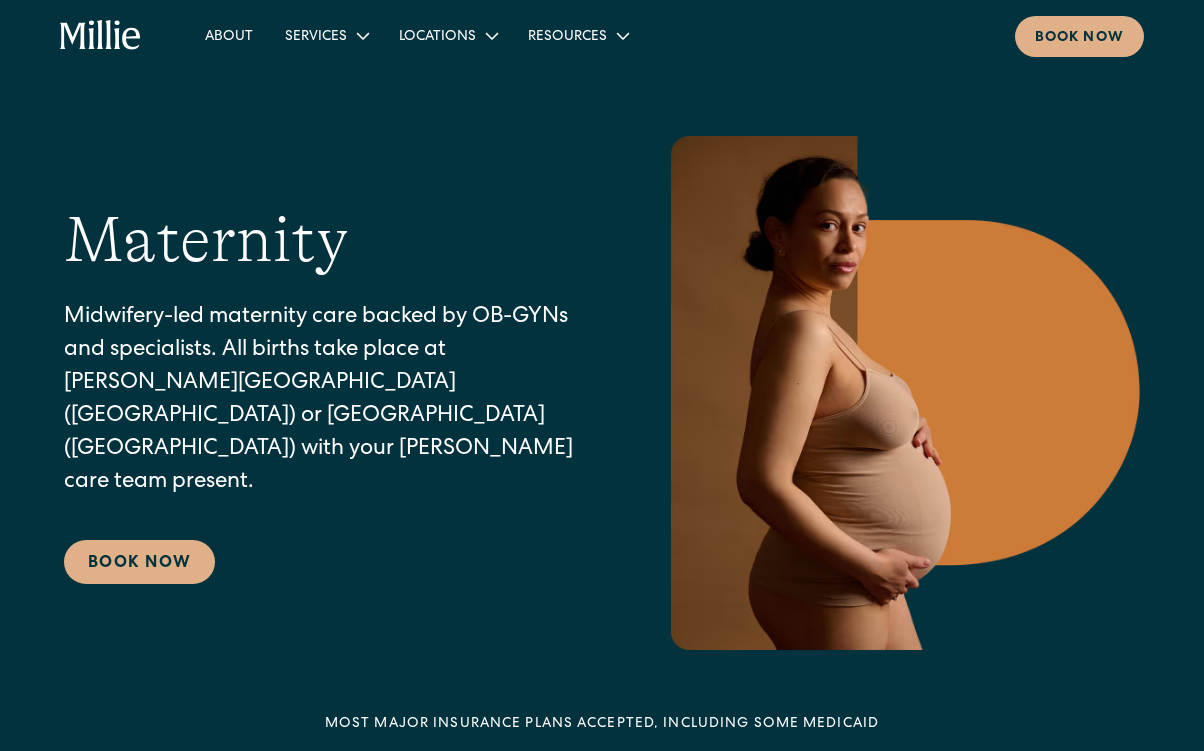 scroll, scrollTop: 0, scrollLeft: 0, axis: both 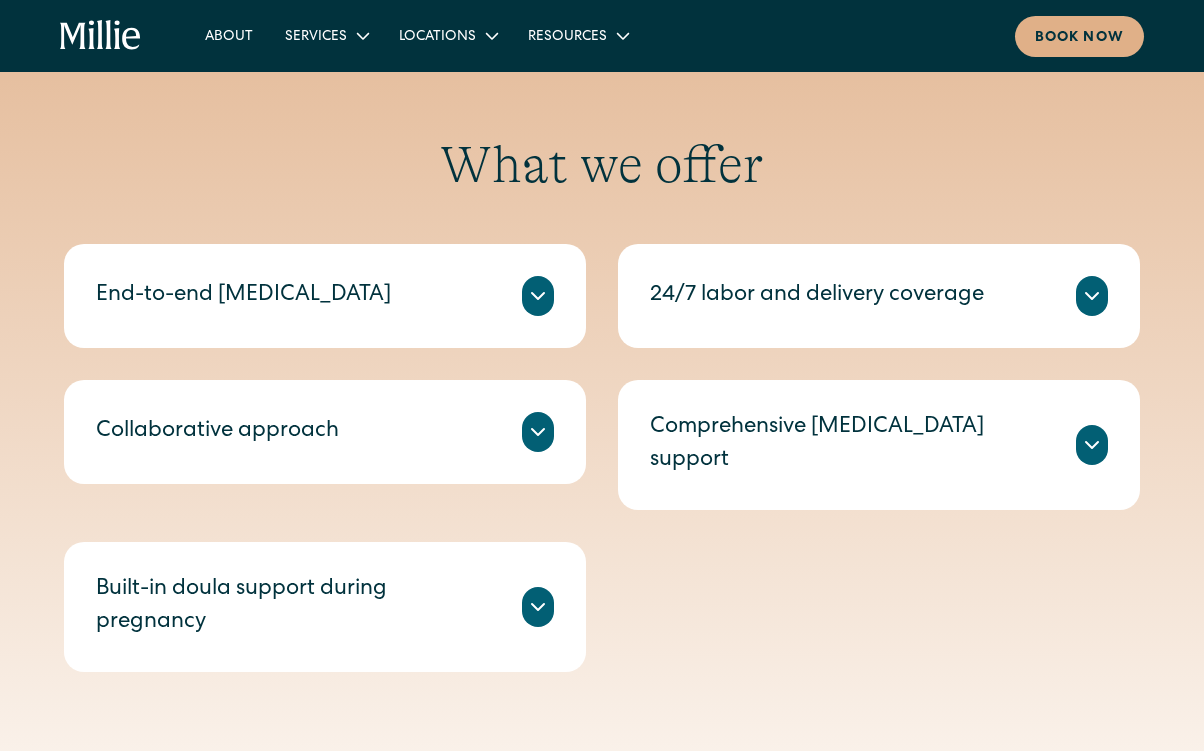 click on "End-to-end prenatal care" at bounding box center [325, 296] 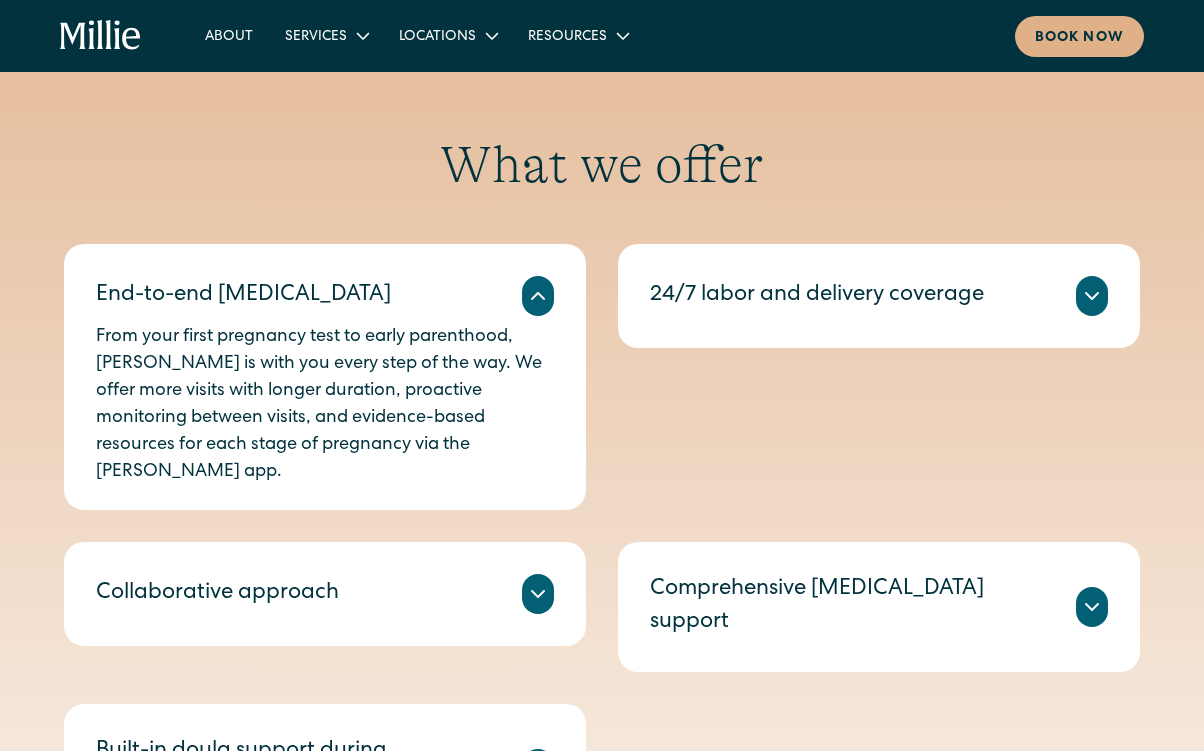 scroll, scrollTop: 872, scrollLeft: 0, axis: vertical 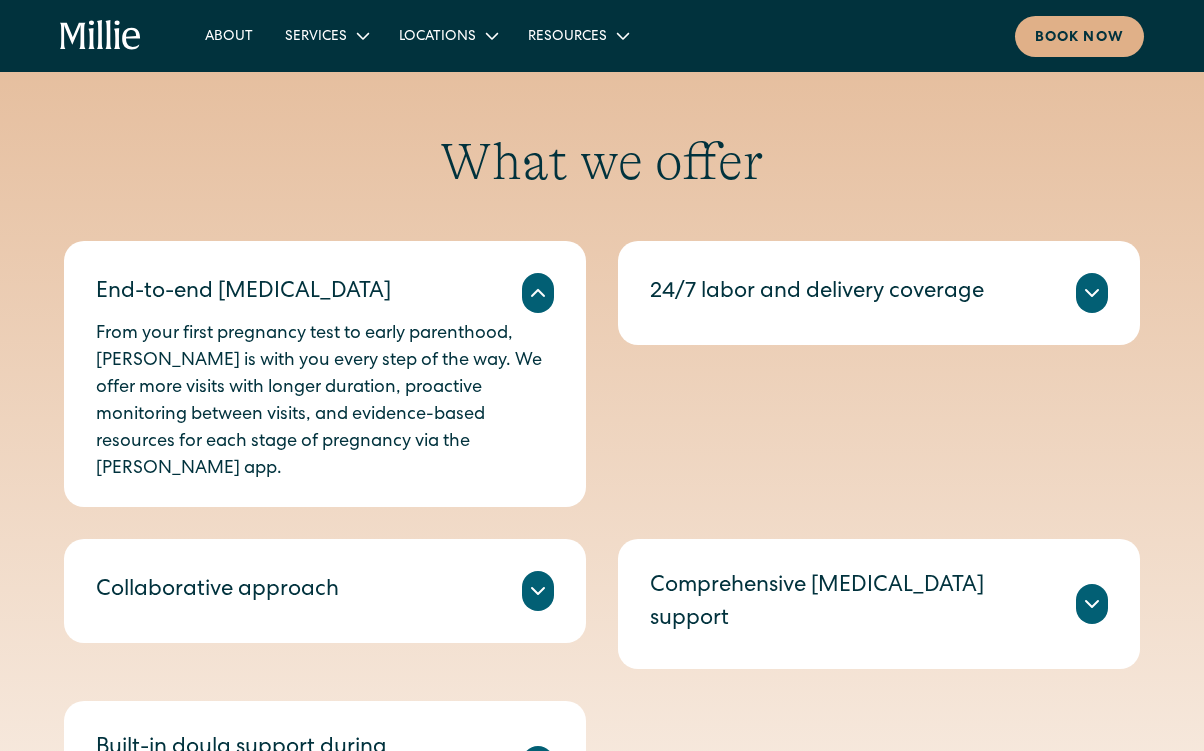 click on "Your Millie care team will always be present at your hospital birth to help you deliver your baby safely in line with your preferences." at bounding box center (879, 317) 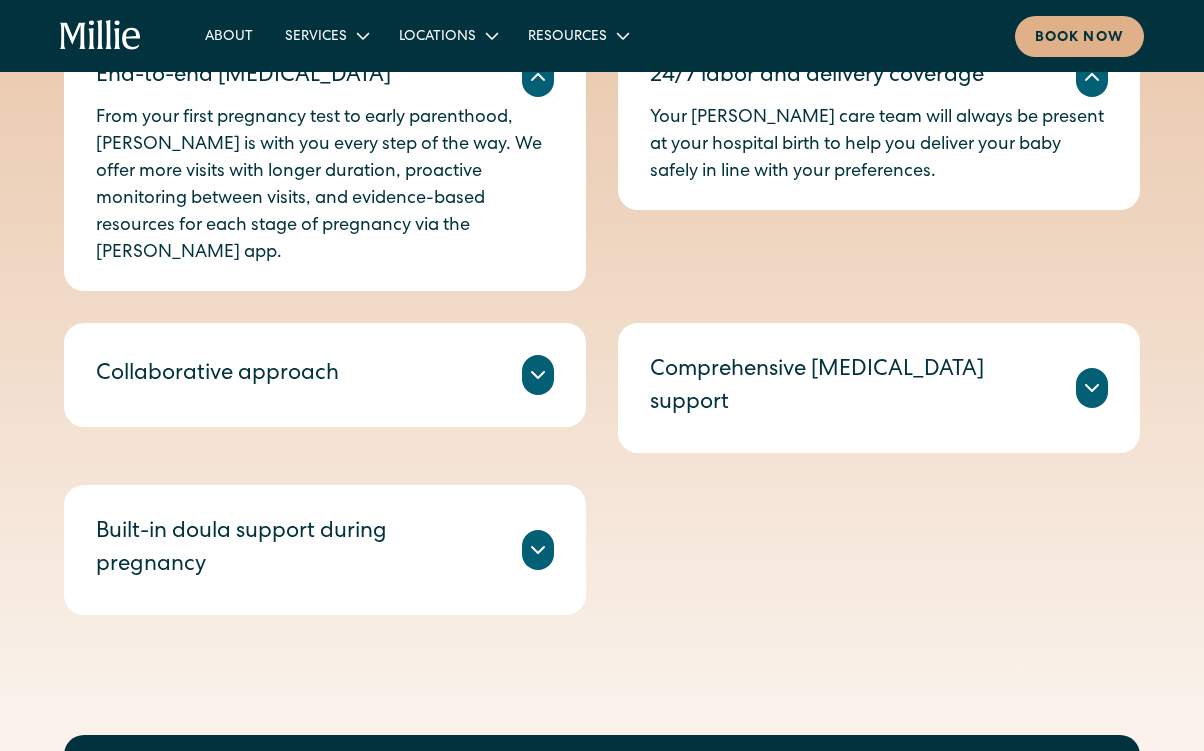 scroll, scrollTop: 1089, scrollLeft: 0, axis: vertical 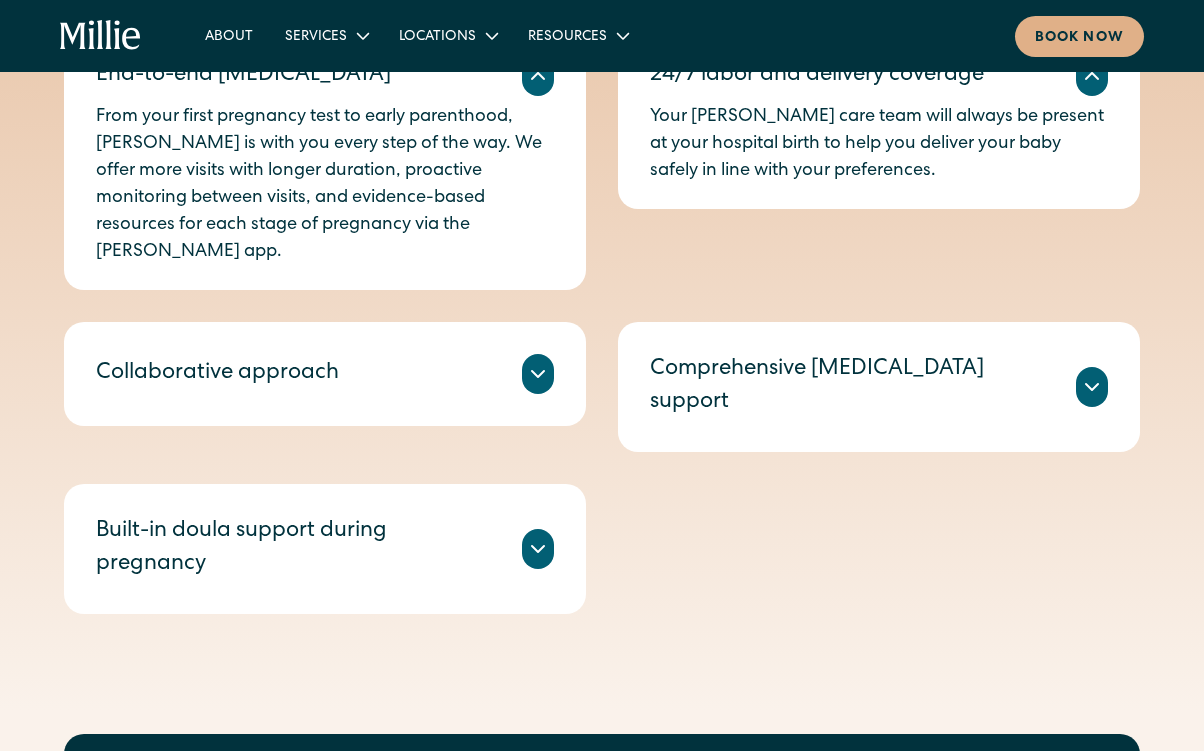 click on "Built-in doula support during pregnancy" at bounding box center [325, 549] 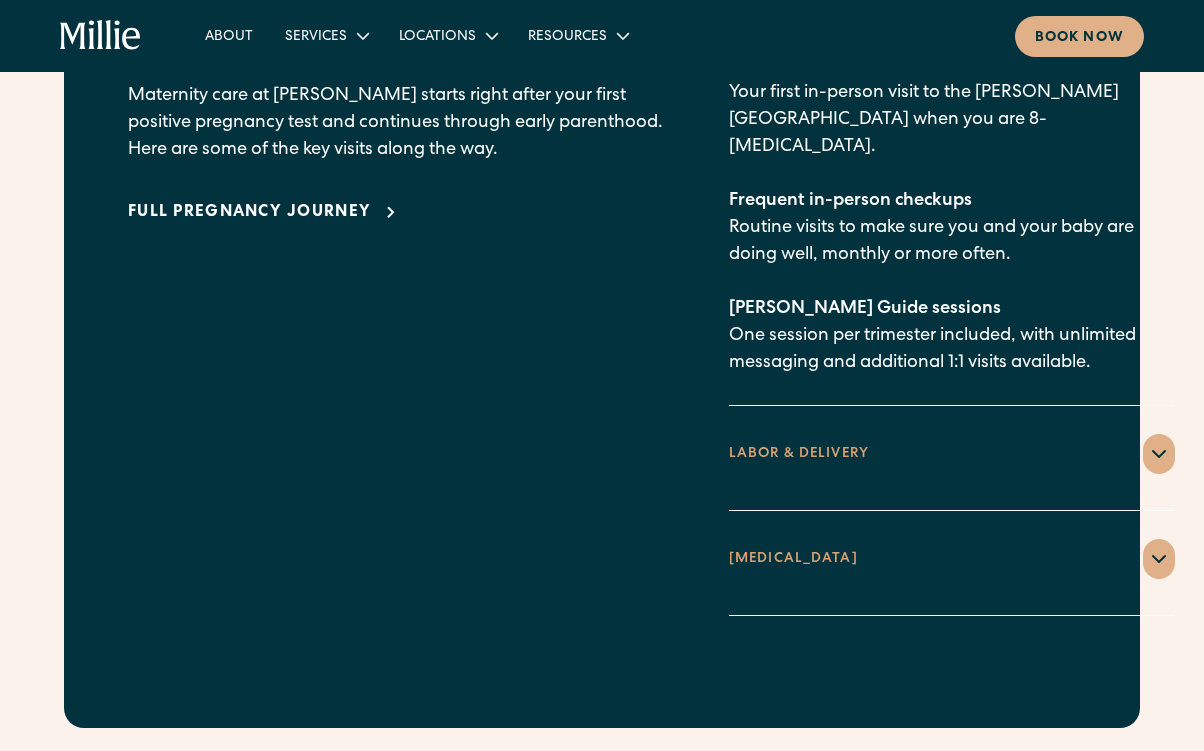scroll, scrollTop: 2204, scrollLeft: 0, axis: vertical 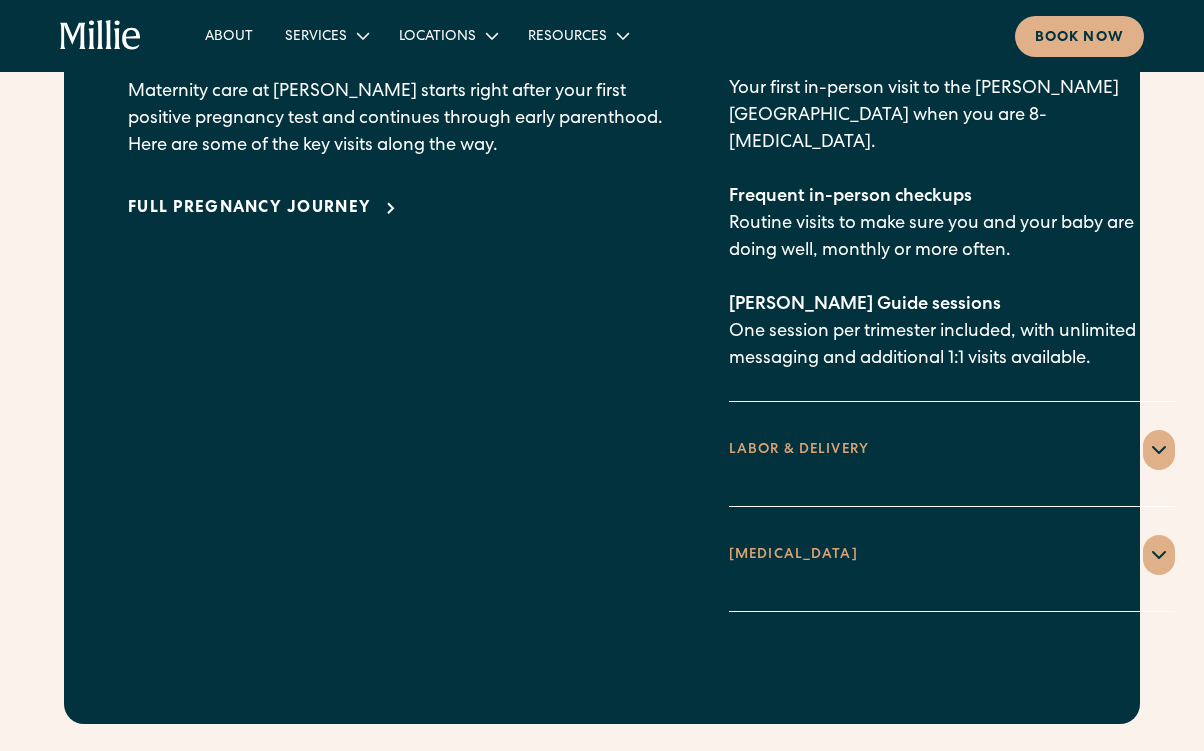 click on "LABOR & DELIVERY" at bounding box center (952, 450) 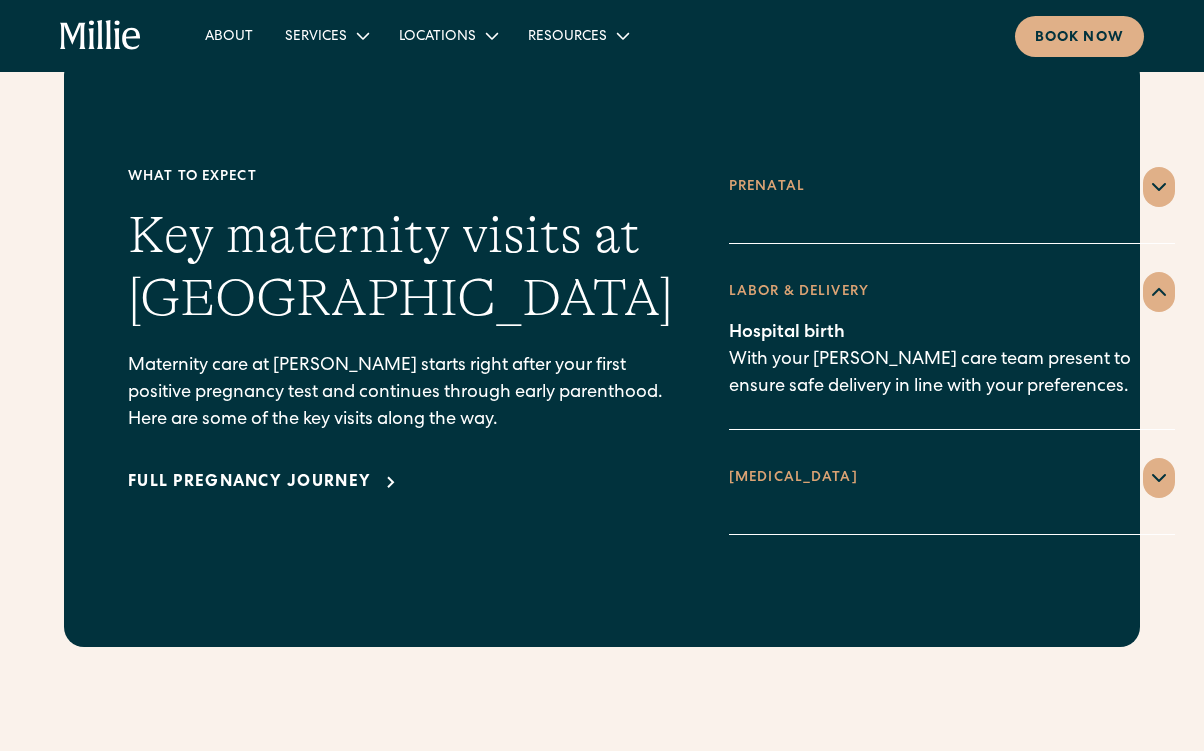 scroll, scrollTop: 1928, scrollLeft: 0, axis: vertical 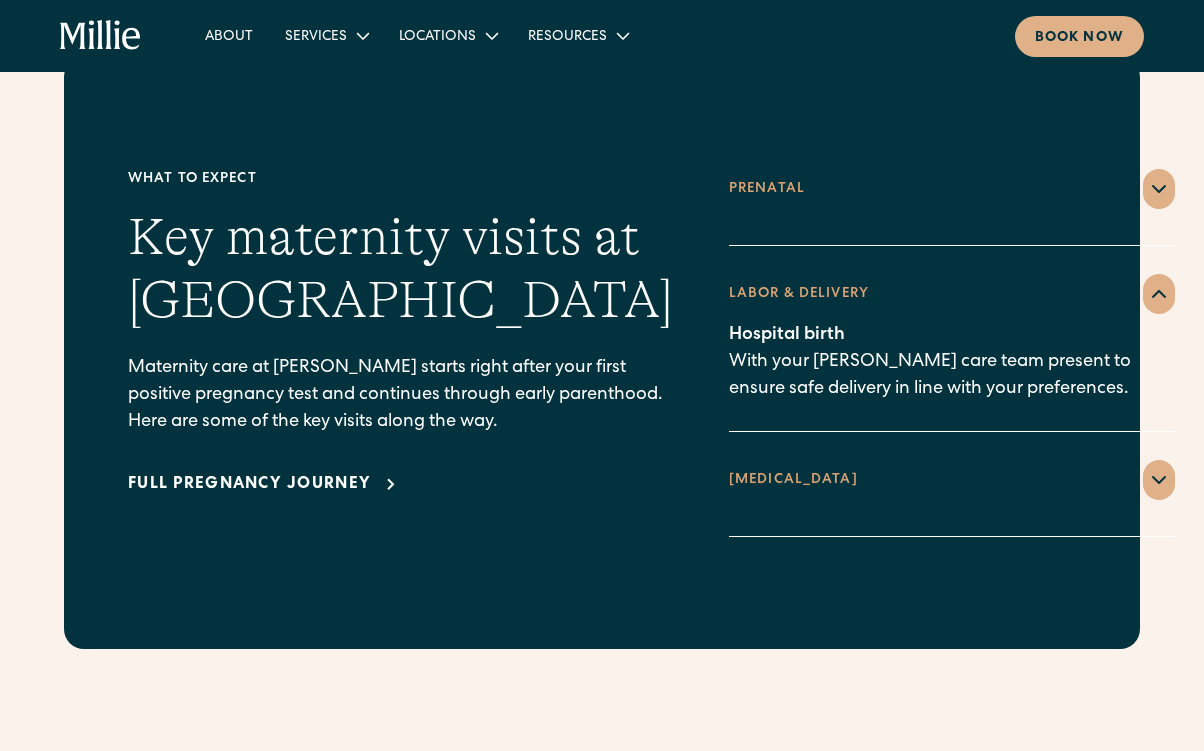 click on "POSTPARTUM" at bounding box center (952, 480) 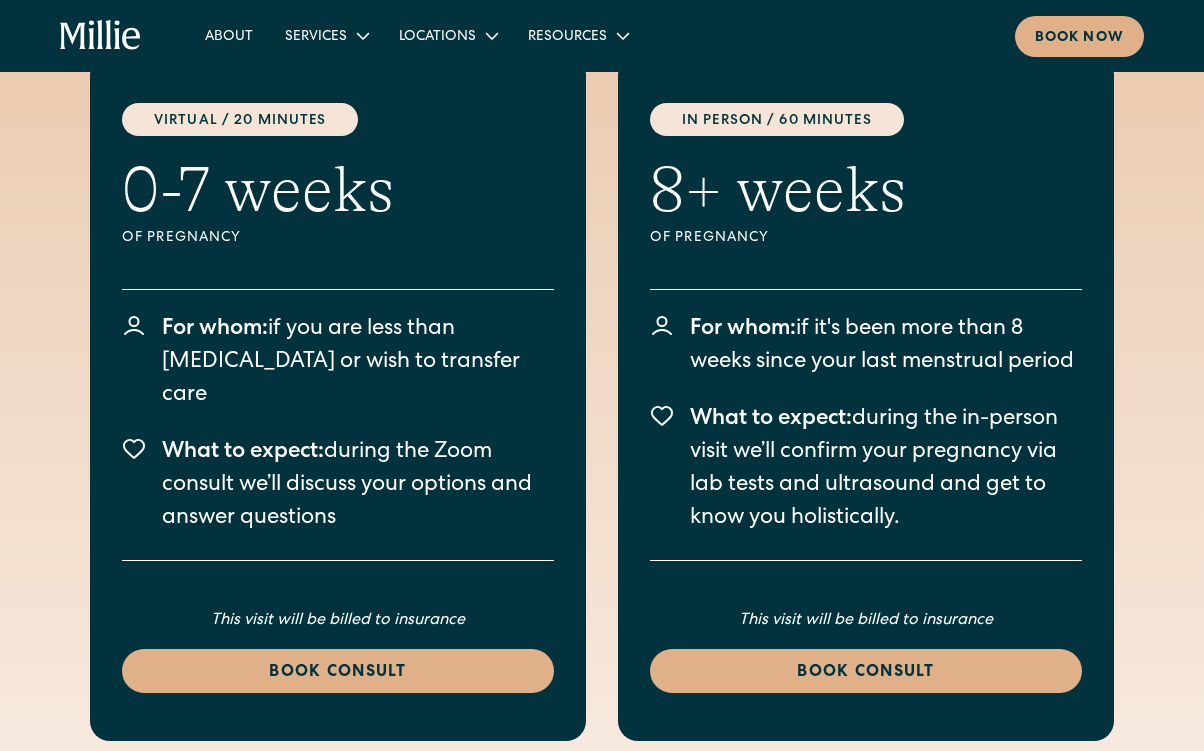 scroll, scrollTop: 4954, scrollLeft: 0, axis: vertical 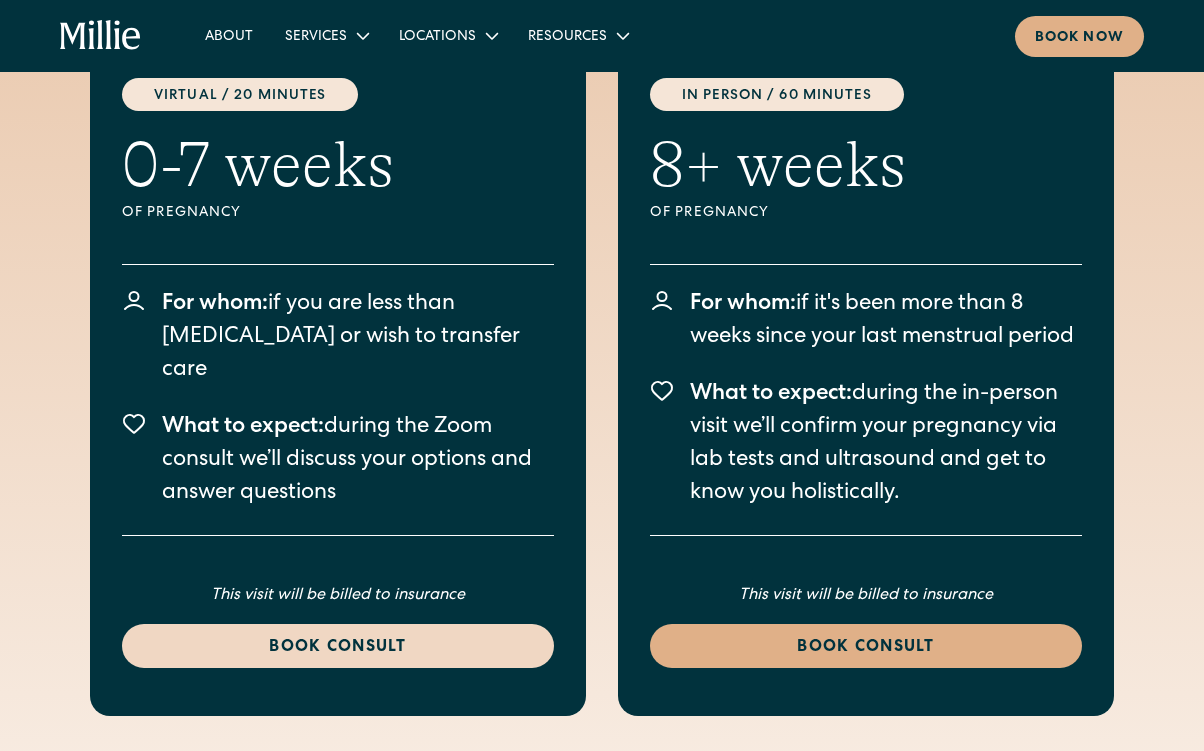 click on "Book consult" at bounding box center (338, 648) 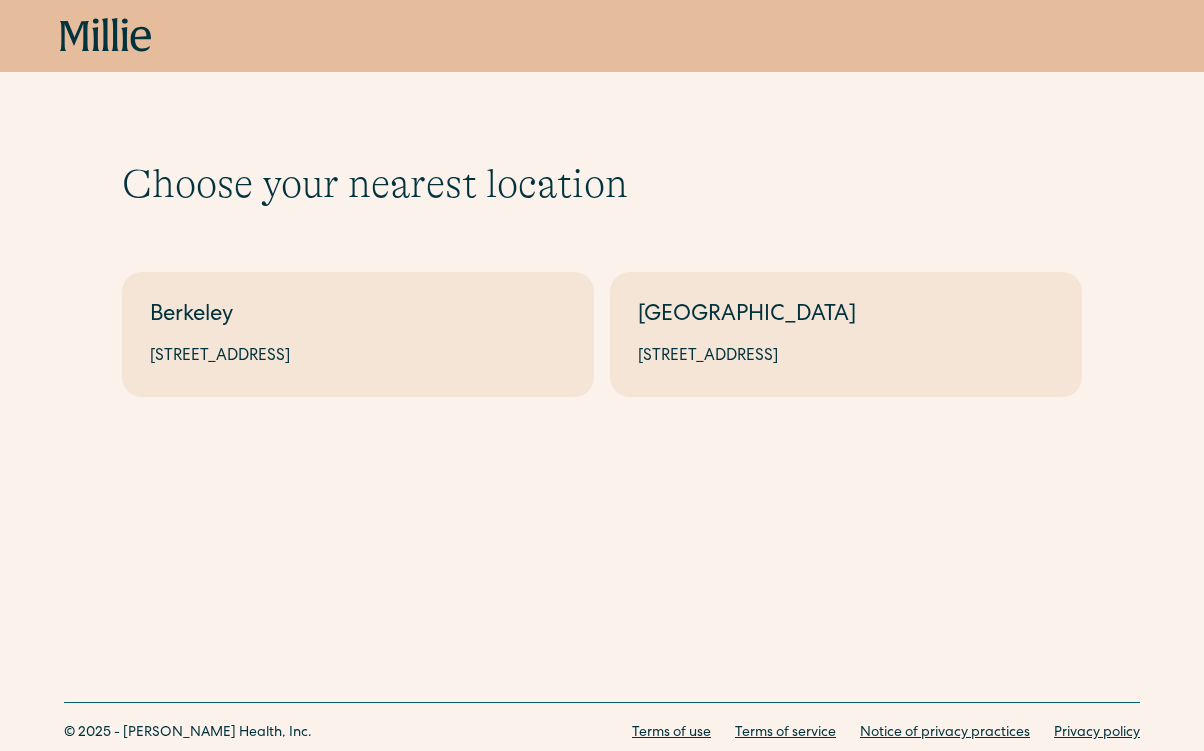 scroll, scrollTop: 0, scrollLeft: 0, axis: both 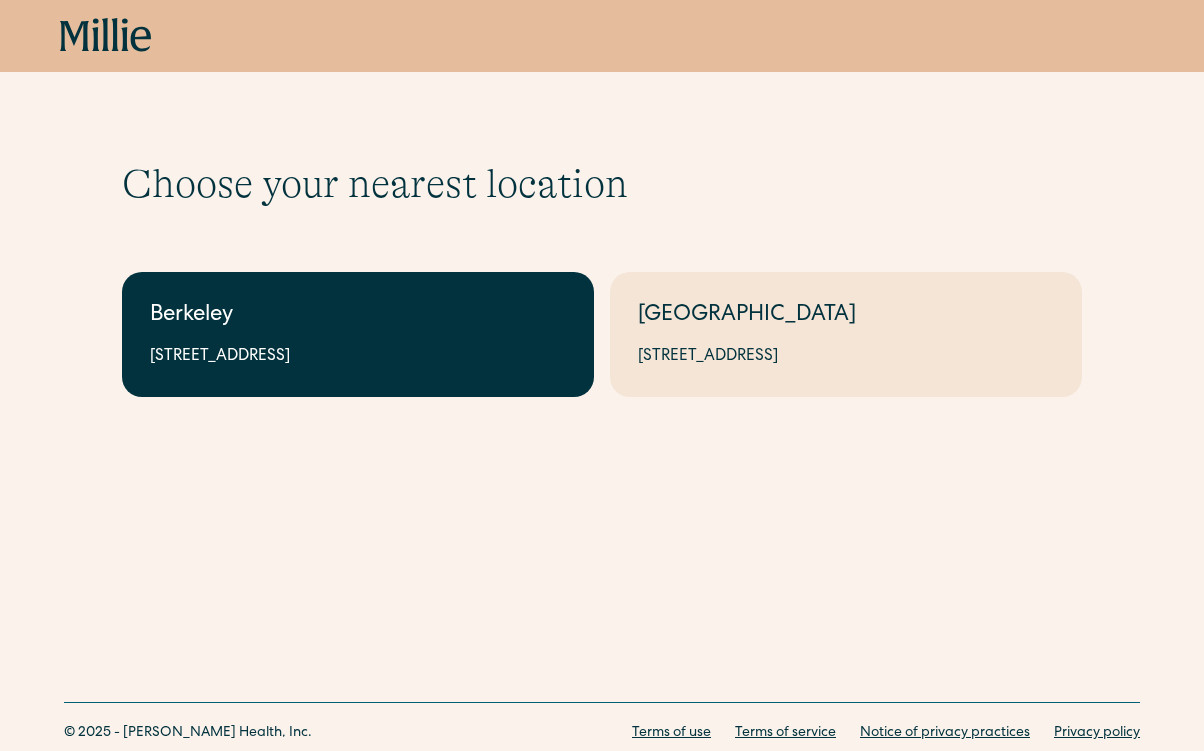 click on "Berkeley" at bounding box center [358, 316] 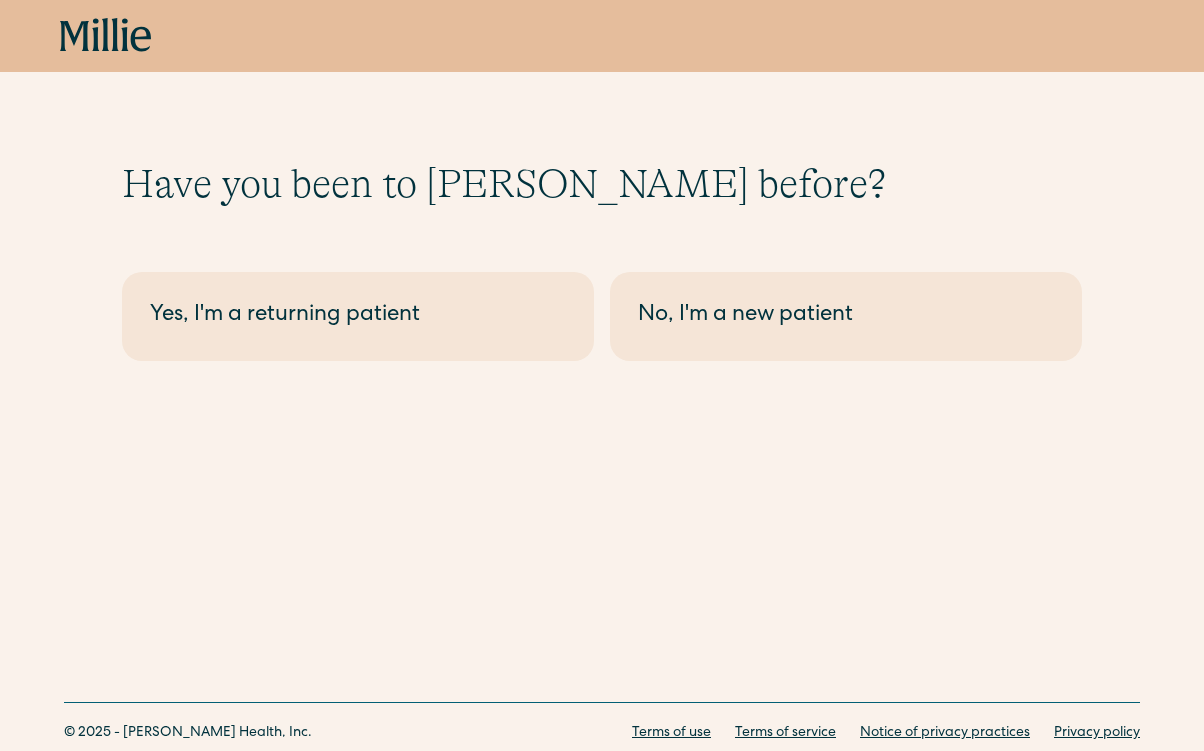 scroll, scrollTop: 0, scrollLeft: 0, axis: both 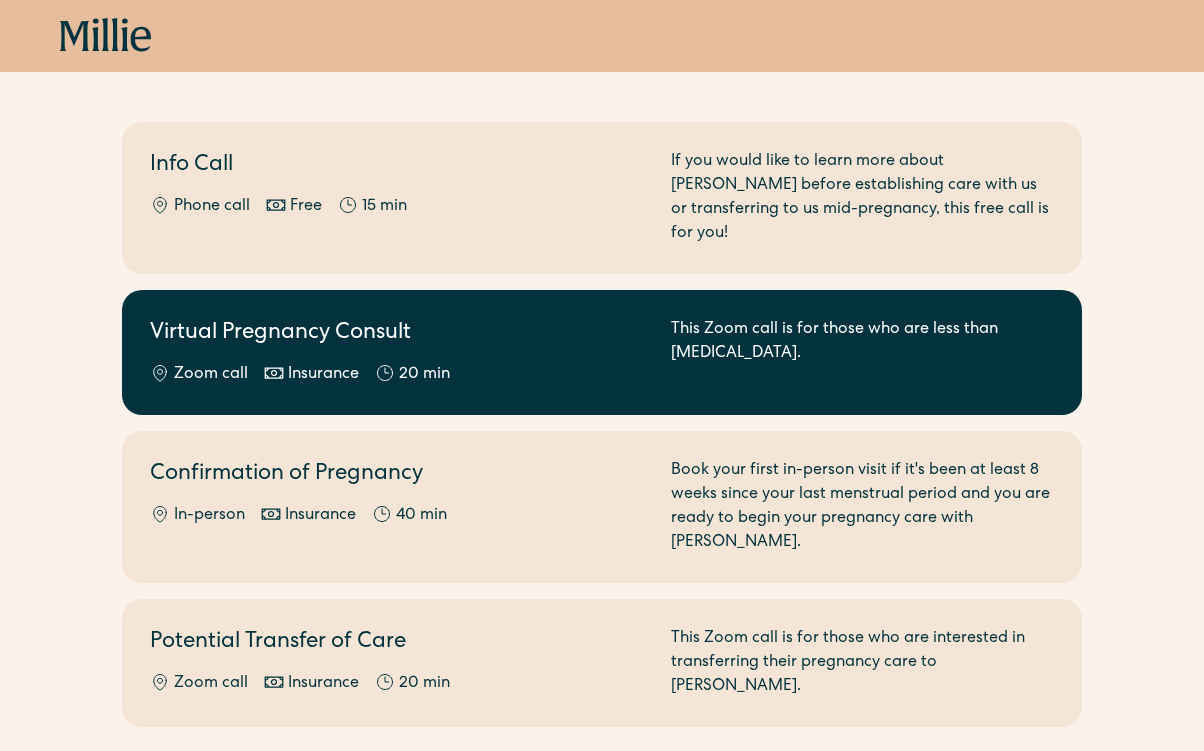 click on "Virtual Pregnancy Consult" at bounding box center [398, 334] 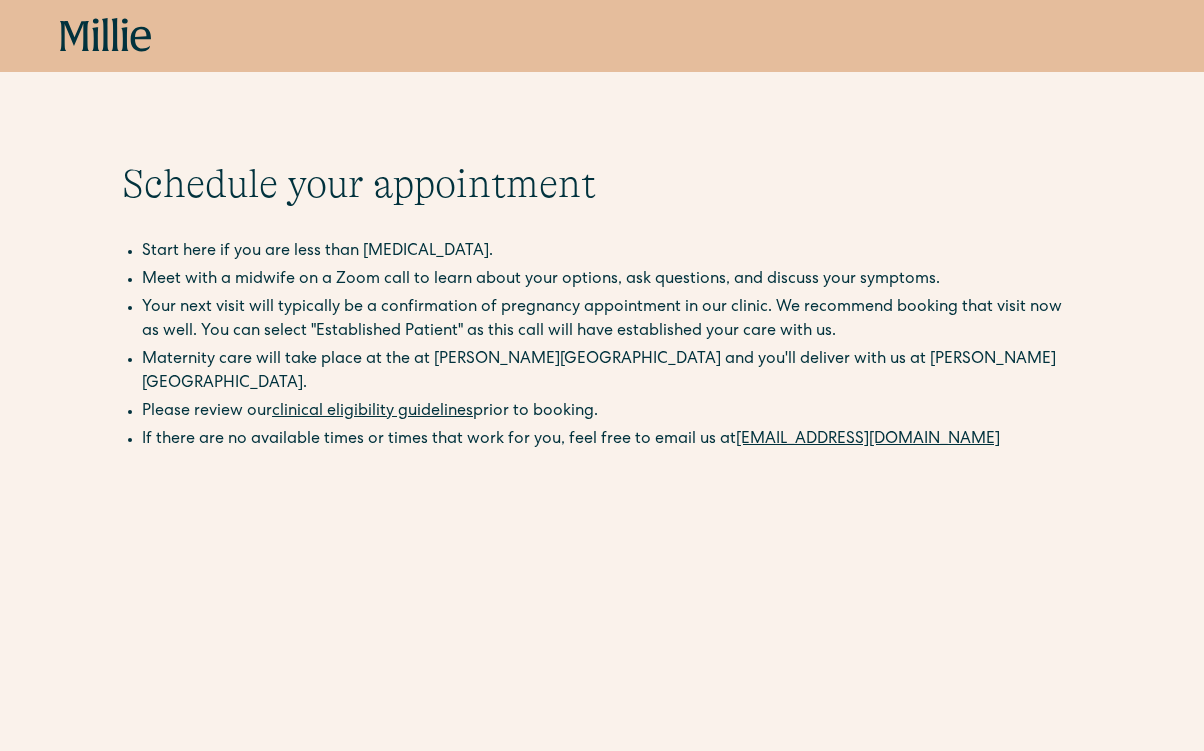 scroll, scrollTop: 0, scrollLeft: 0, axis: both 